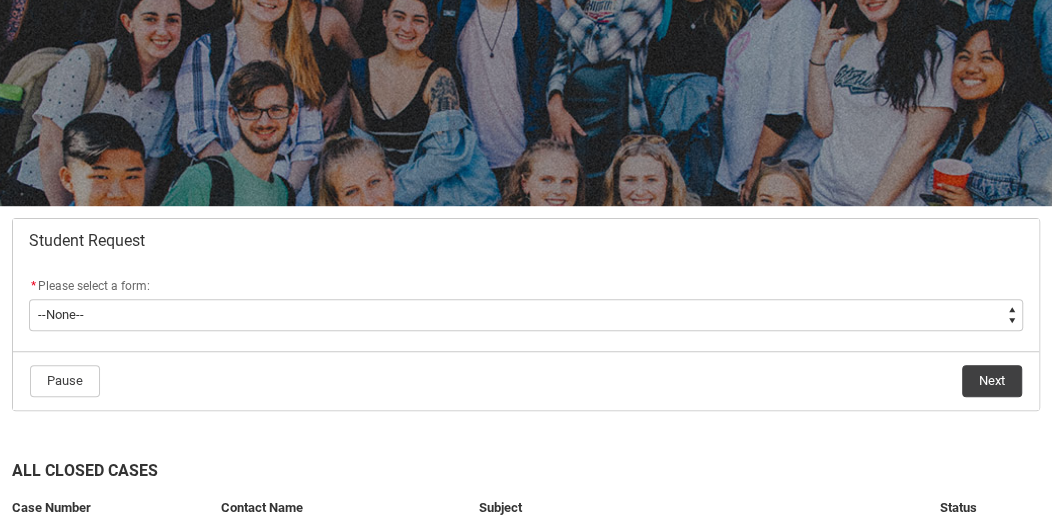 scroll, scrollTop: 195, scrollLeft: 0, axis: vertical 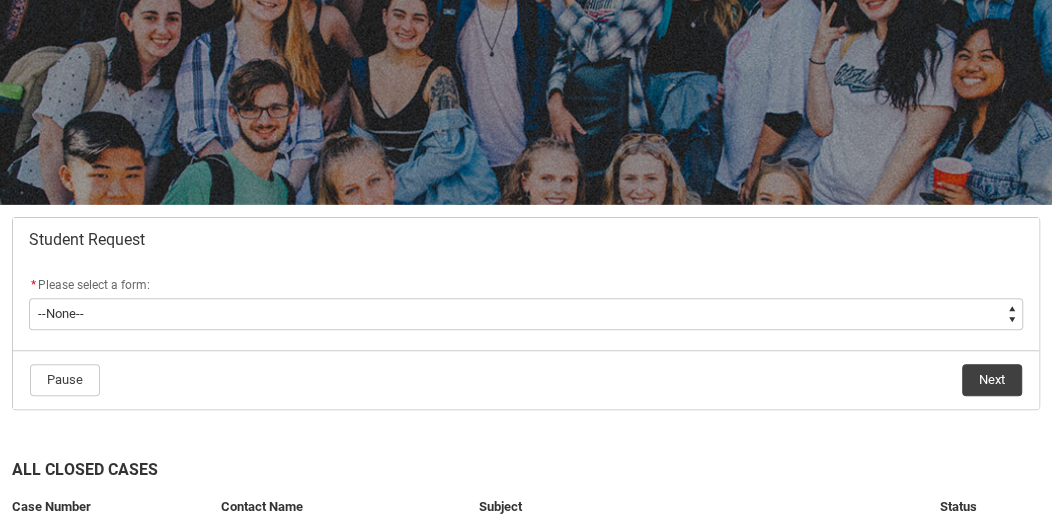 click on "* Please select a form: *   --None-- Academic Transcript Application to Appeal Assignment Extension Course Credit / RPL Course Transfer Deferral / Leave of Absence Enrolment Variation Grievance Reasonable Adjustment Return to Study Application Special Consideration Tuition Fee Refund Withdraw & Cancel Enrolment General Enquiry FEE-HELP Exemption Form Financial Hardship Program" 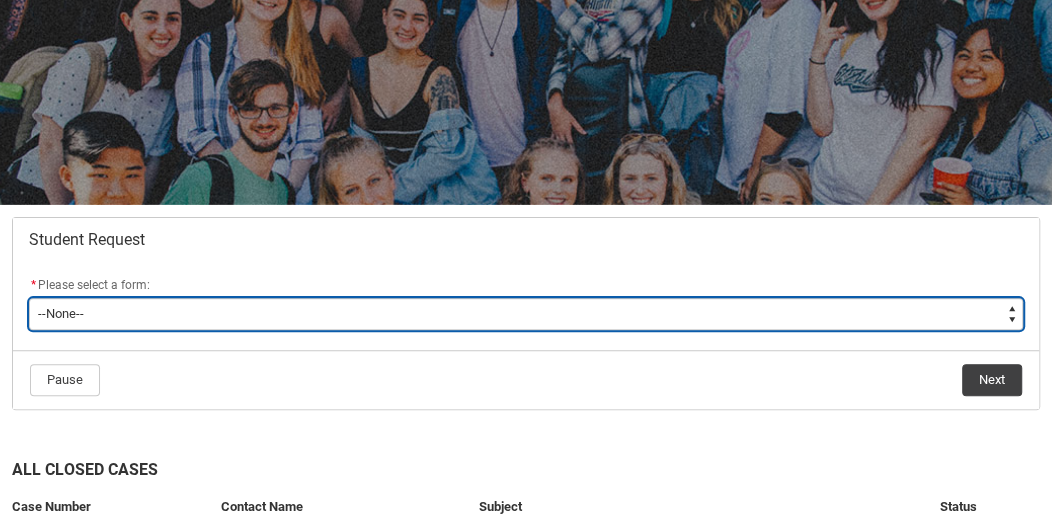 click on "--None-- Academic Transcript Application to Appeal Assignment Extension Course Credit / RPL Course Transfer Deferral / Leave of Absence Enrolment Variation Grievance Reasonable Adjustment Return to Study Application Special Consideration Tuition Fee Refund Withdraw & Cancel Enrolment General Enquiry FEE-HELP Exemption Form Financial Hardship Program" at bounding box center [526, 314] 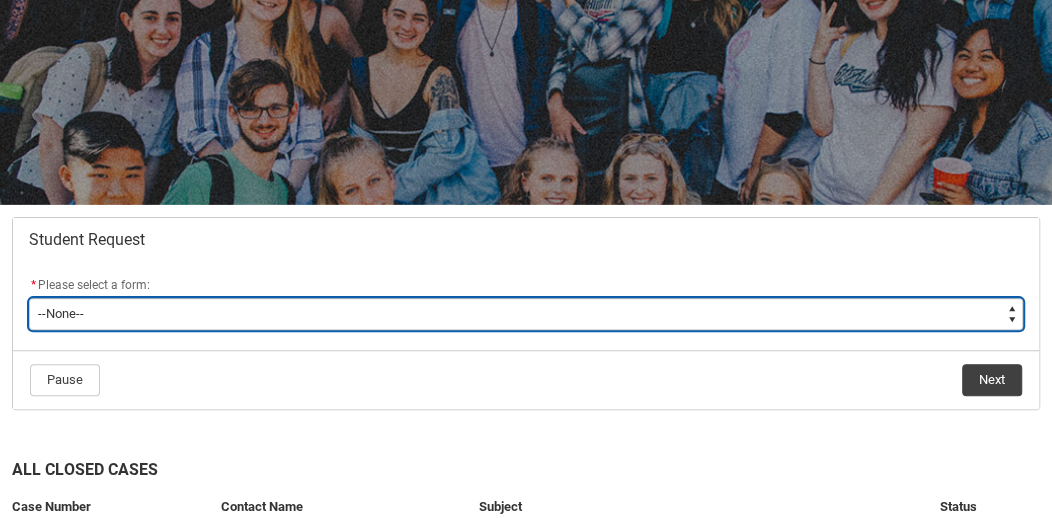 type on "picklist_case_Type.Deferral / Leave of Absence" 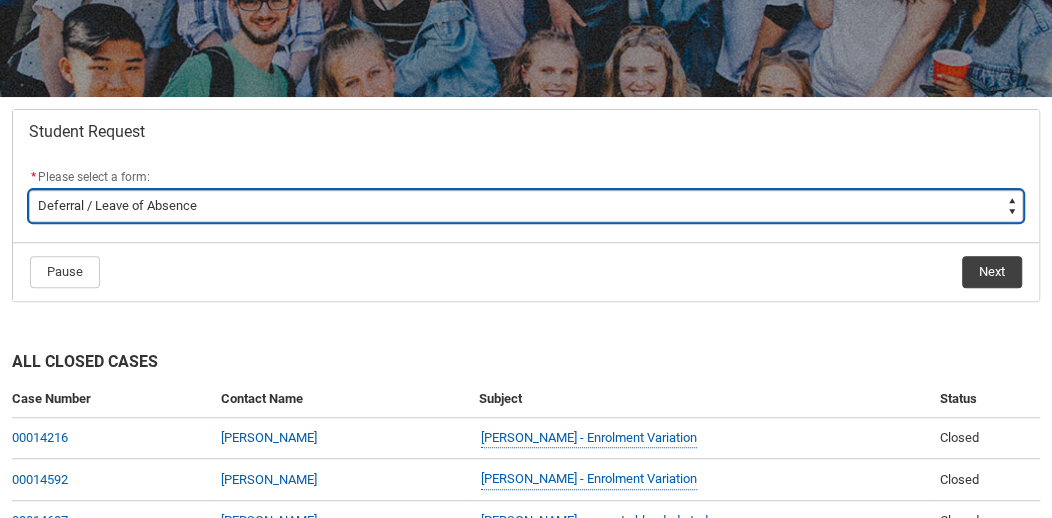 scroll, scrollTop: 309, scrollLeft: 0, axis: vertical 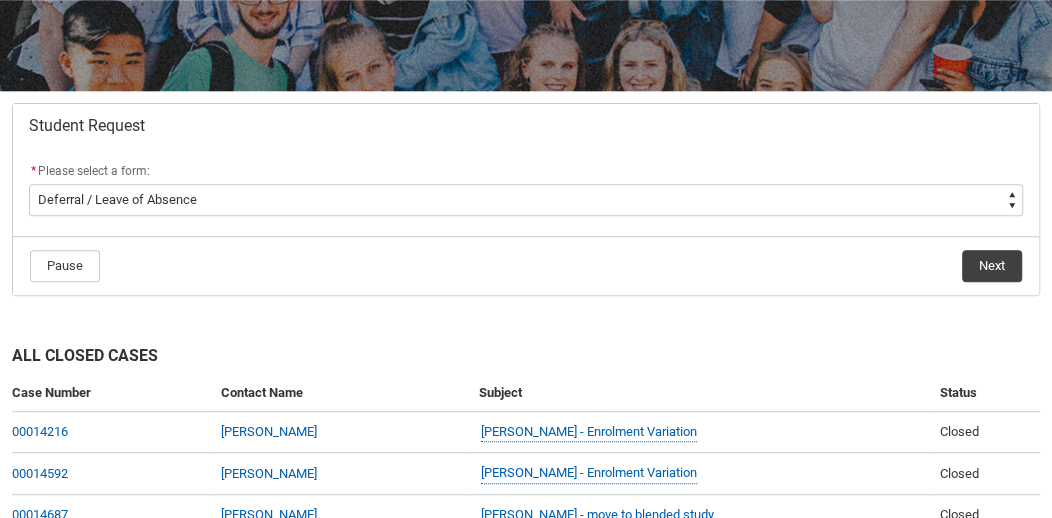 click on "Pause Next" 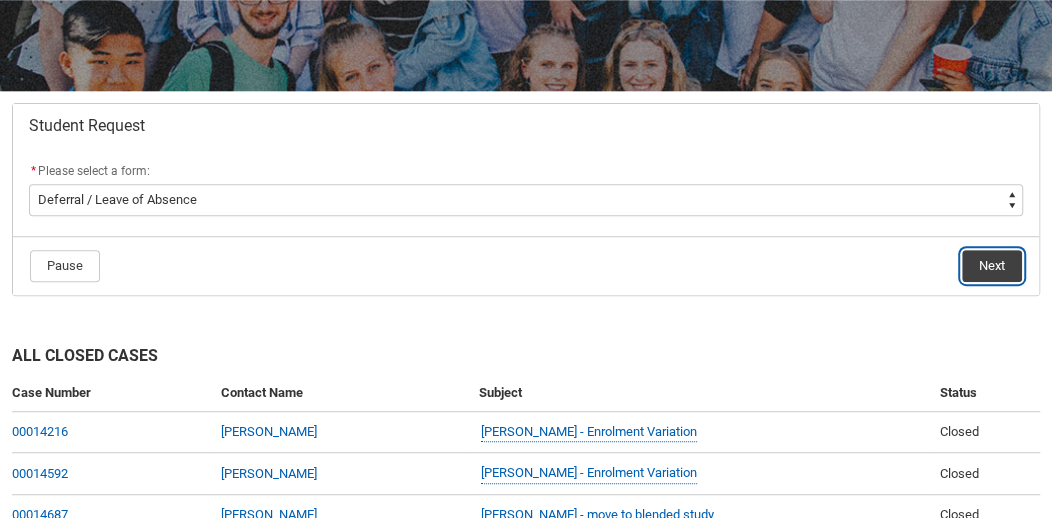 click on "Next" 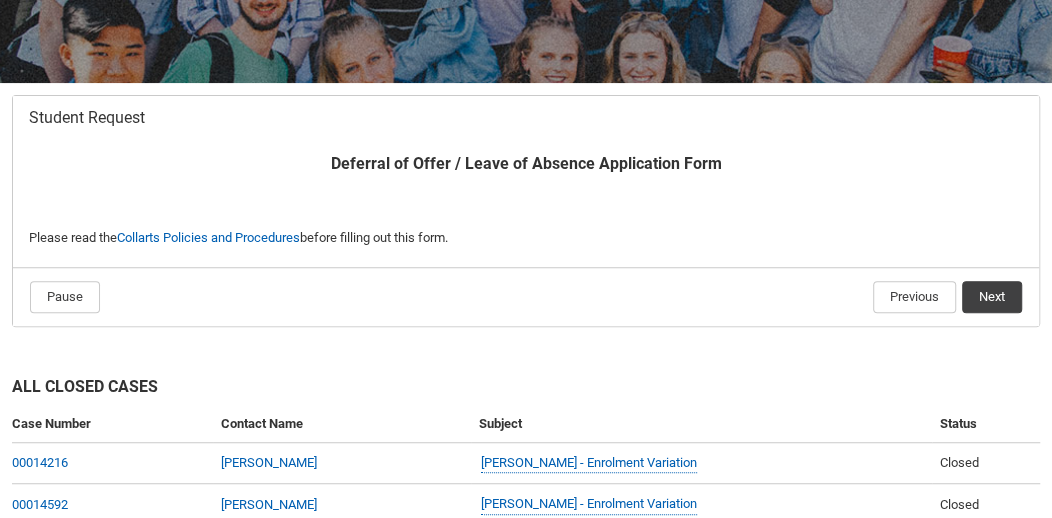 scroll, scrollTop: 320, scrollLeft: 0, axis: vertical 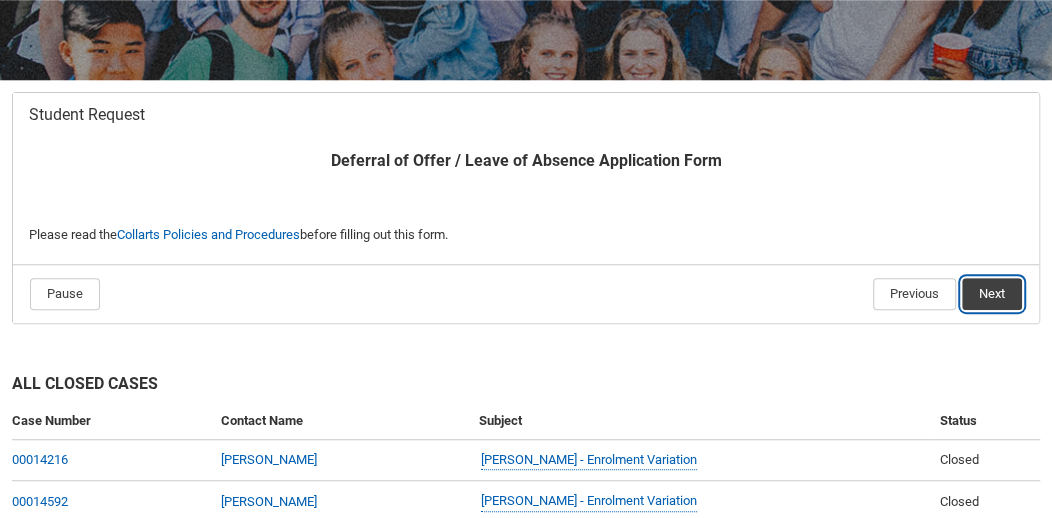 click on "Next" 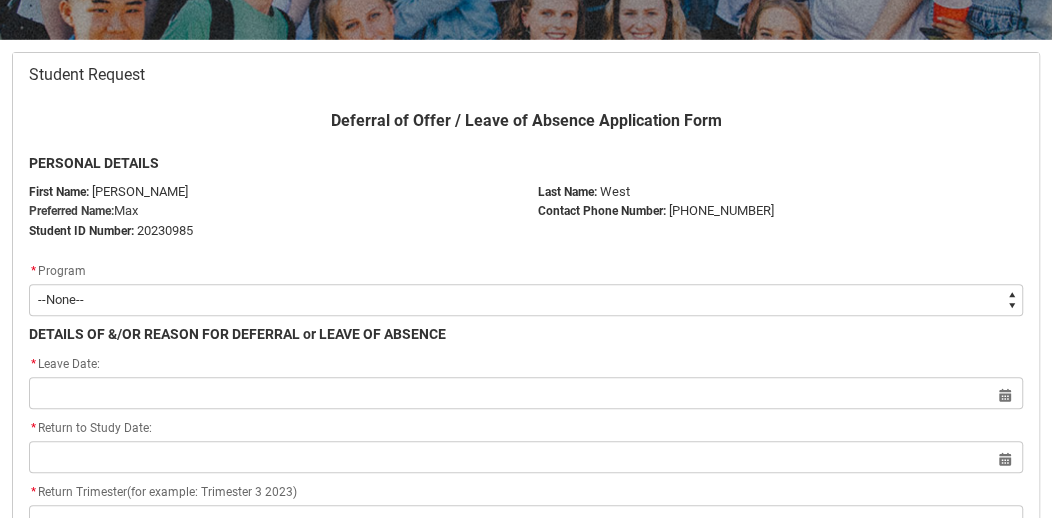 scroll, scrollTop: 361, scrollLeft: 0, axis: vertical 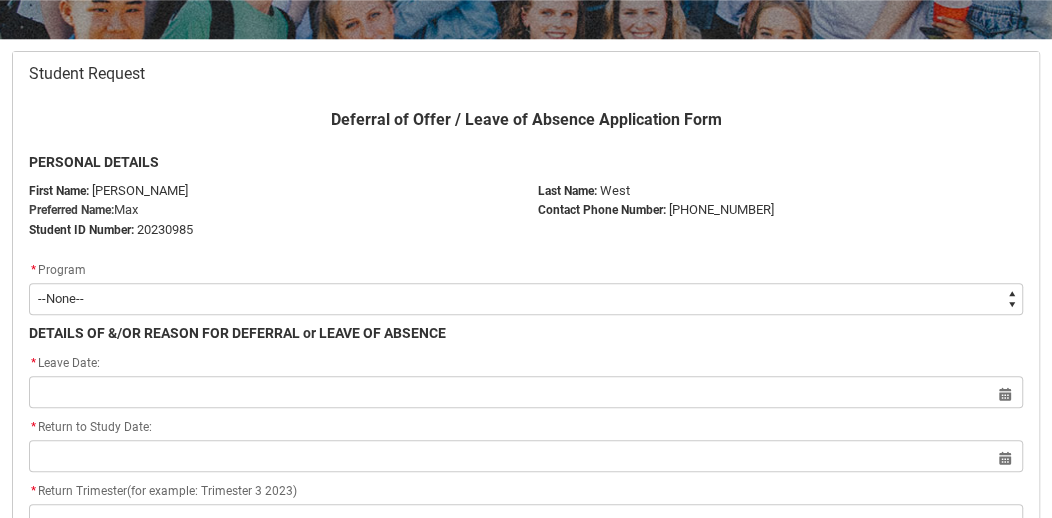 click on "--None-- Bachelor of Audio Production V2" at bounding box center (526, 299) 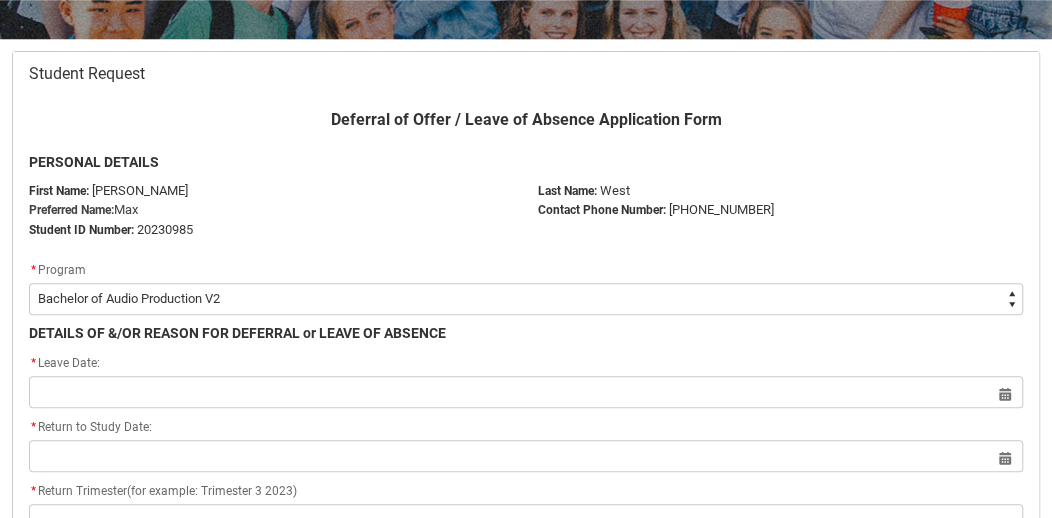 scroll, scrollTop: 402, scrollLeft: 0, axis: vertical 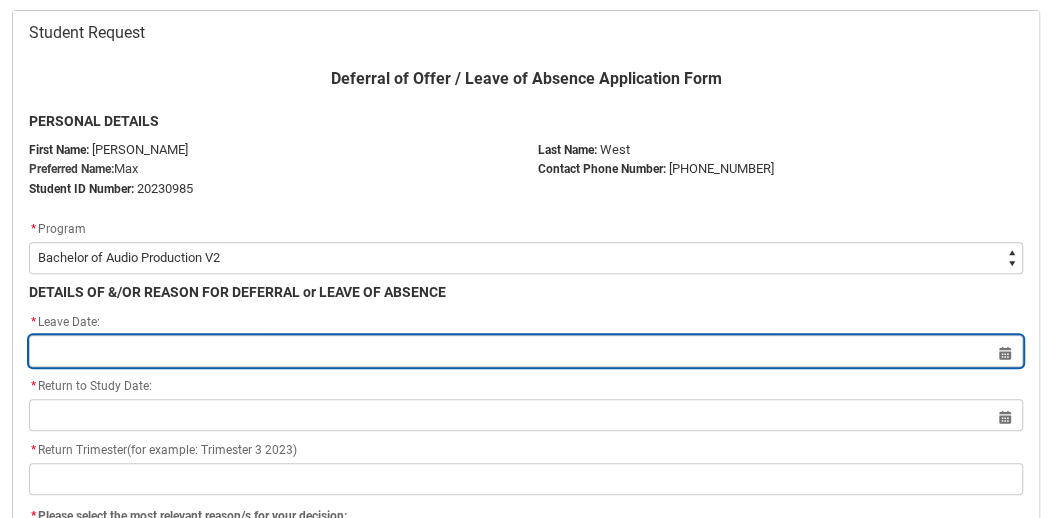 click at bounding box center [526, 351] 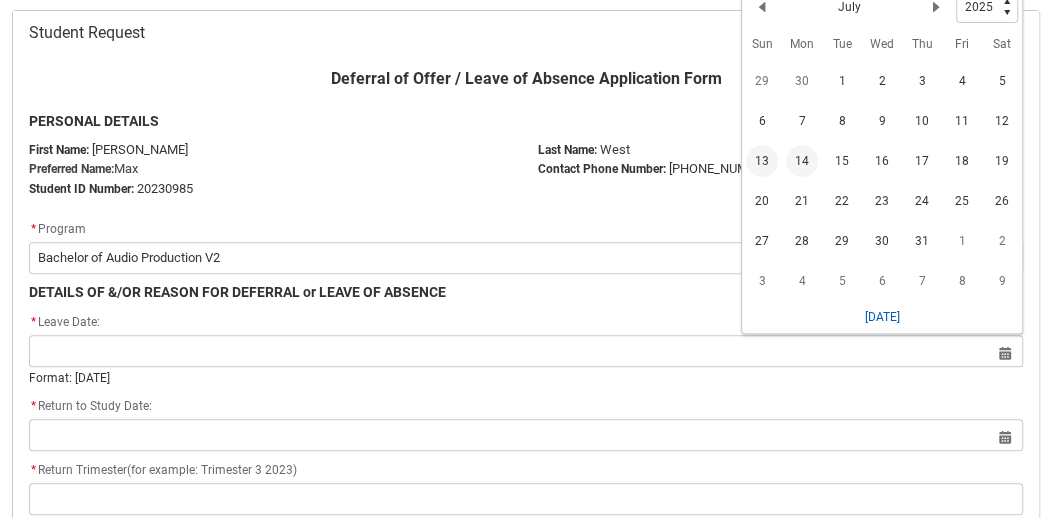 click on "14" 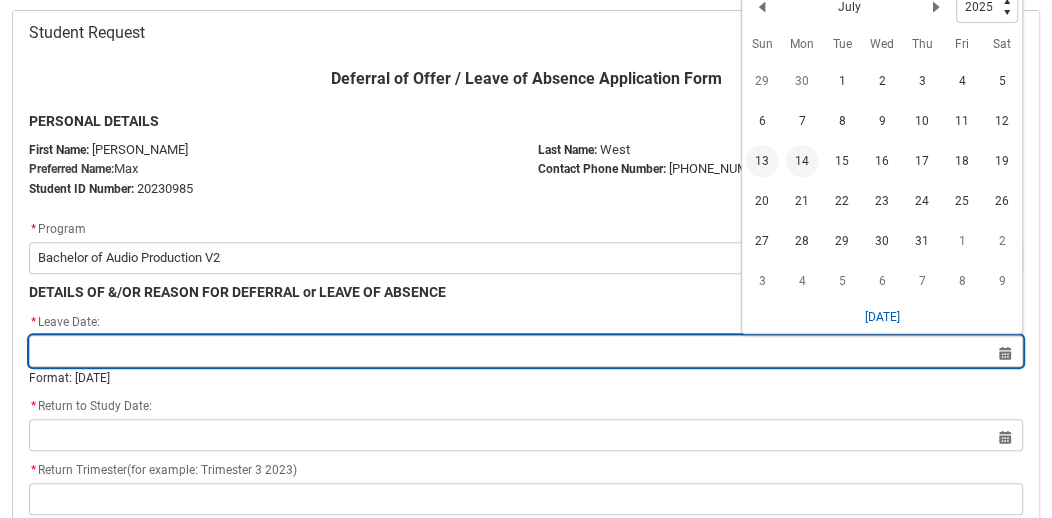type on "[DATE]" 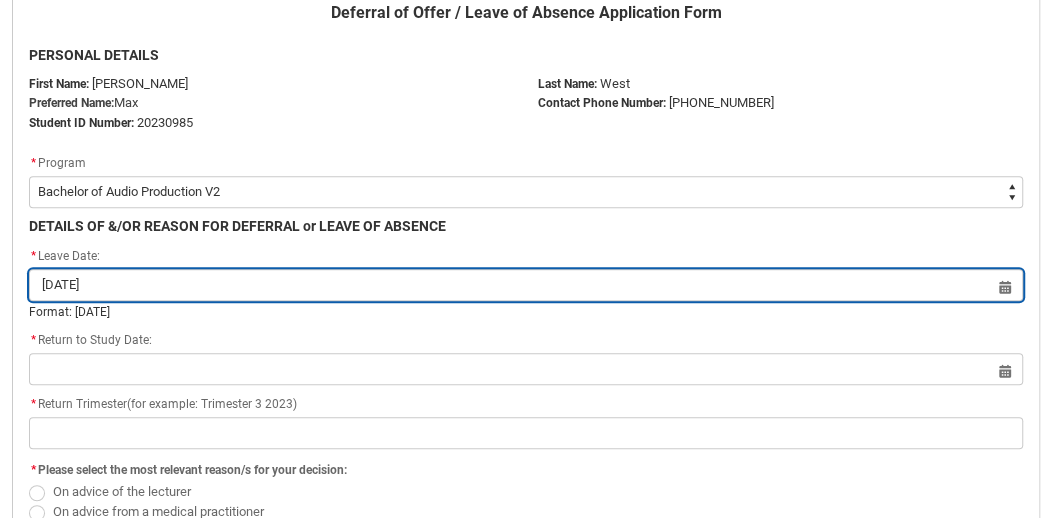scroll, scrollTop: 471, scrollLeft: 0, axis: vertical 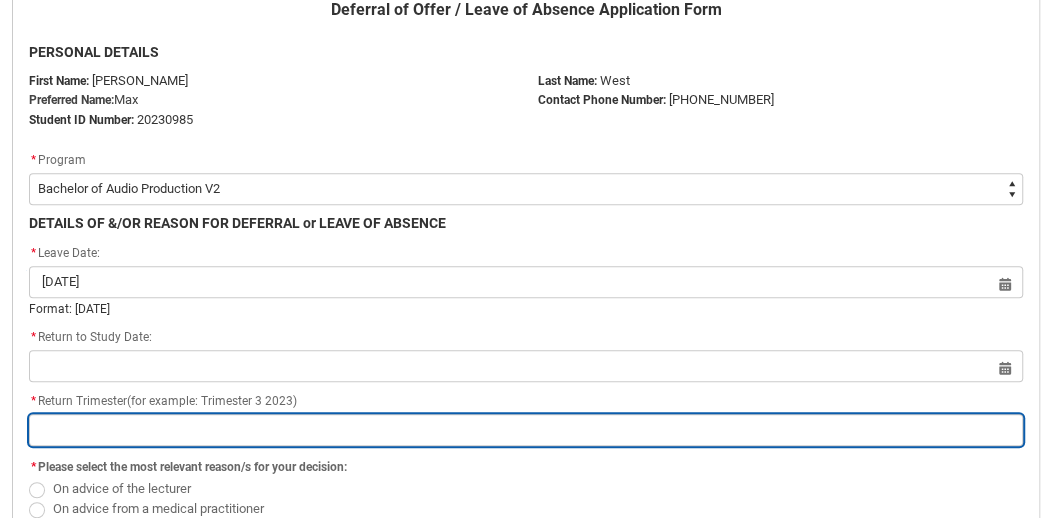 click at bounding box center (526, 430) 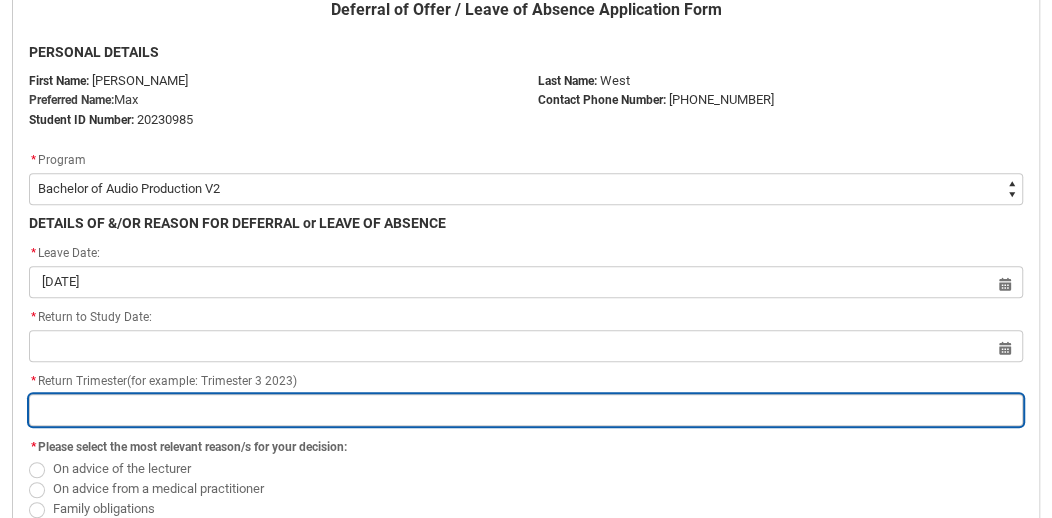 type on "T" 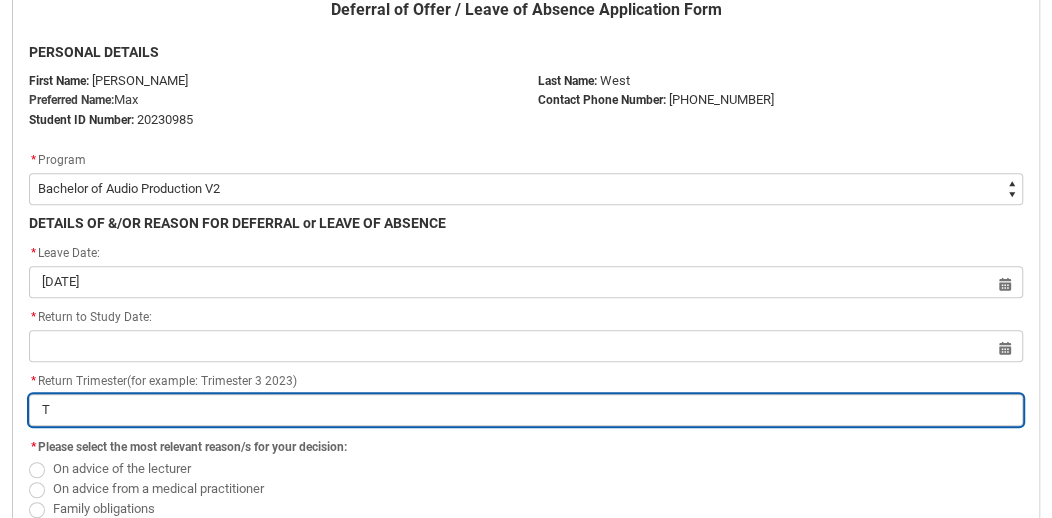 type on "Tr" 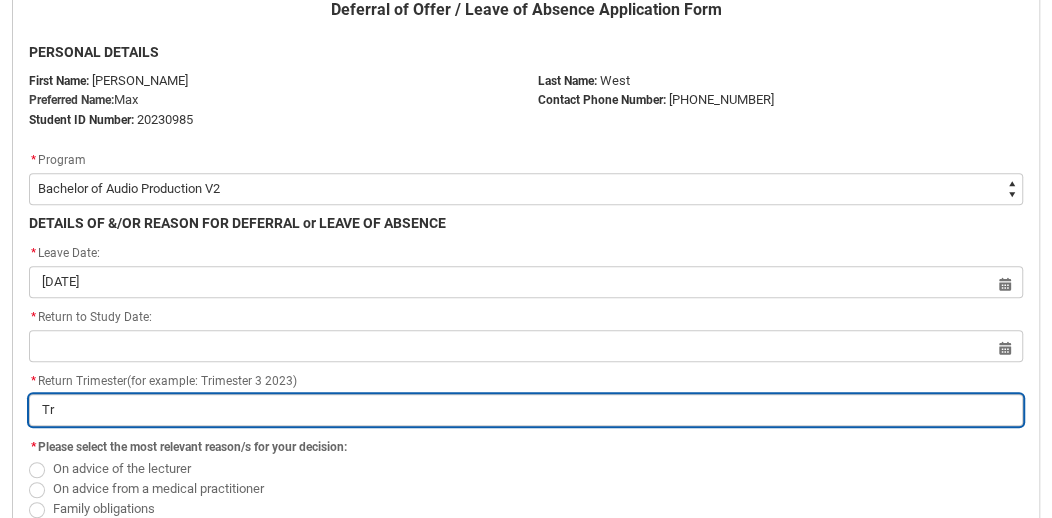 type on "Tri" 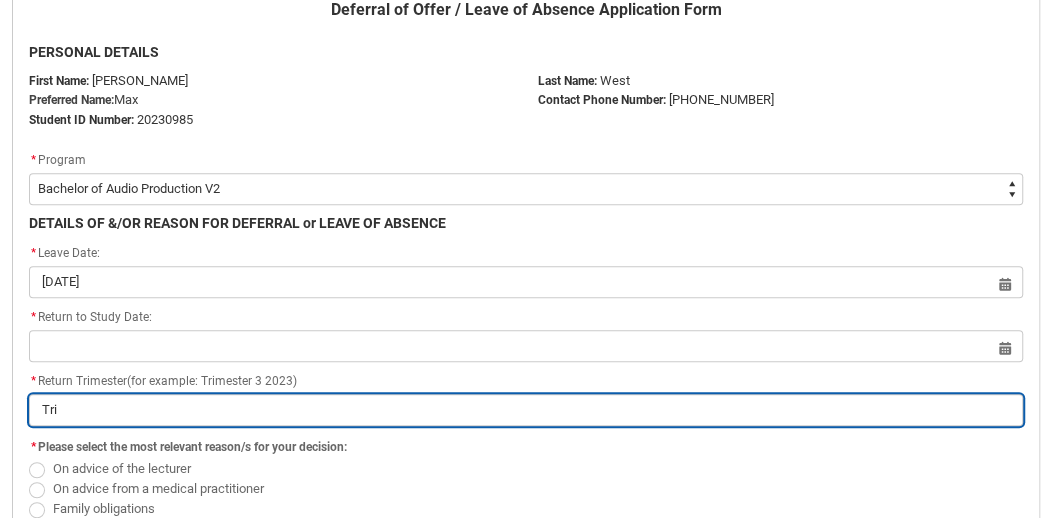 type on "Trim" 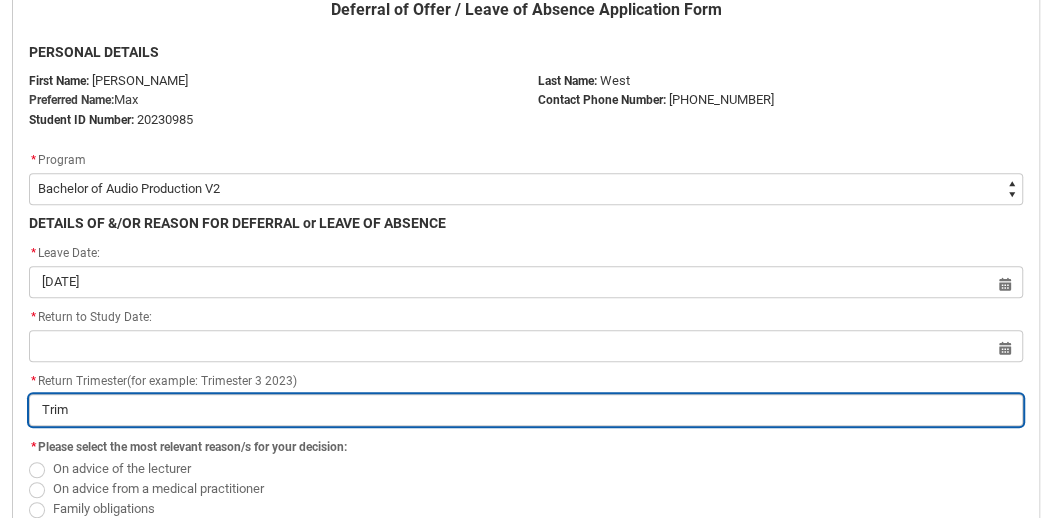 type on "Trime" 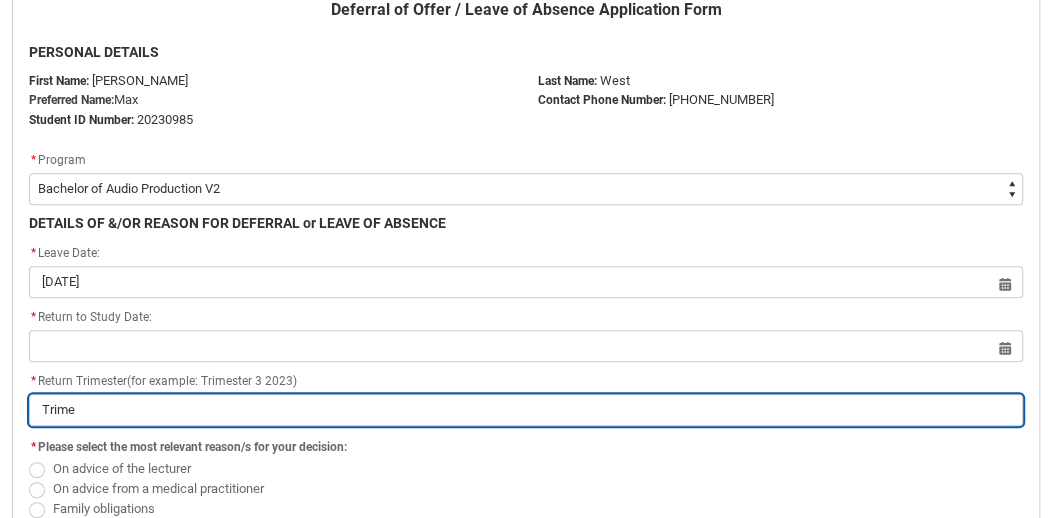 type on "Trimes" 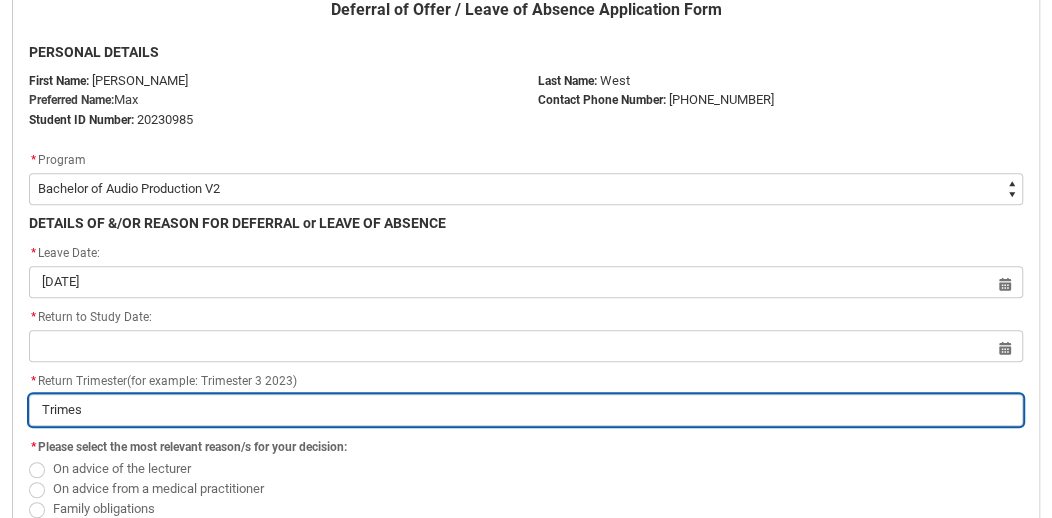 type on "Trimest" 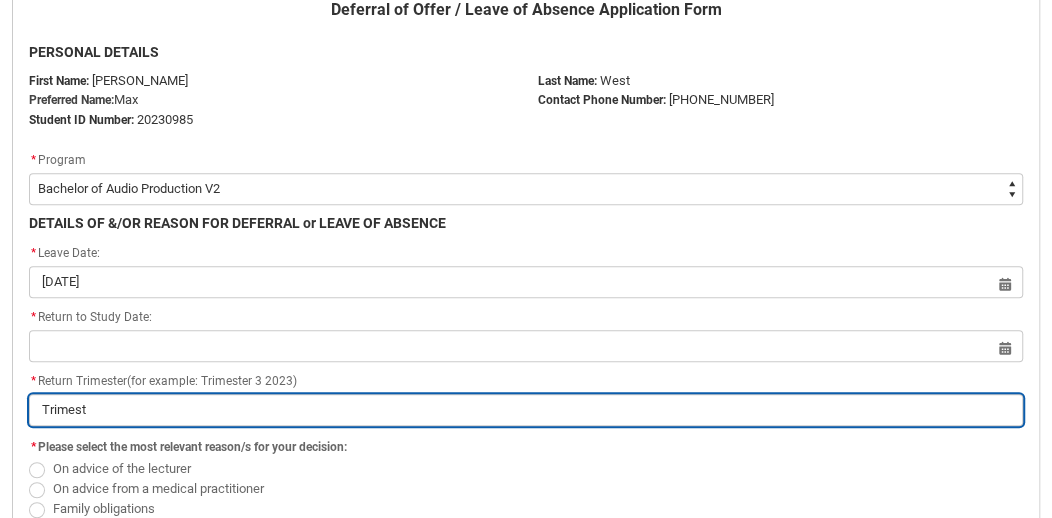 type on "Trimeste" 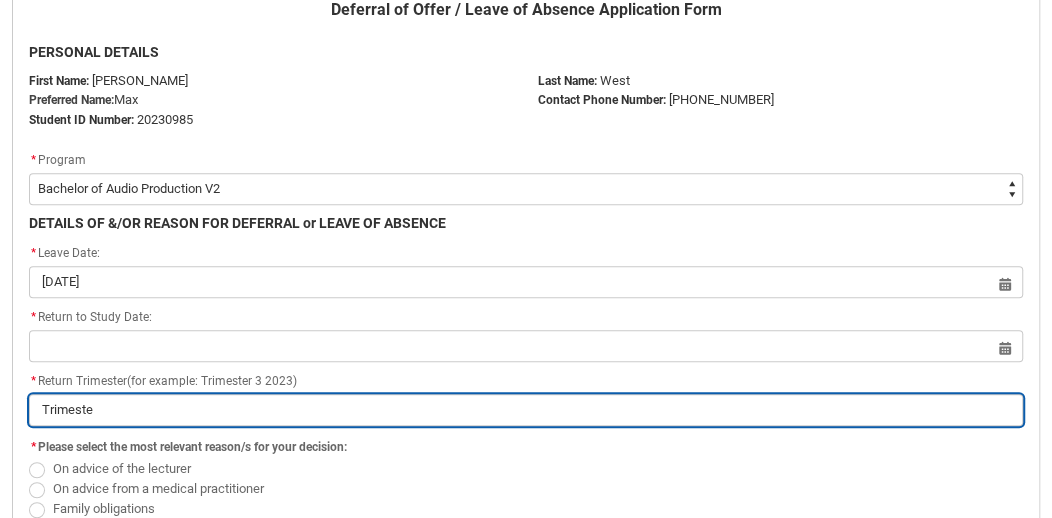 type on "Trimester" 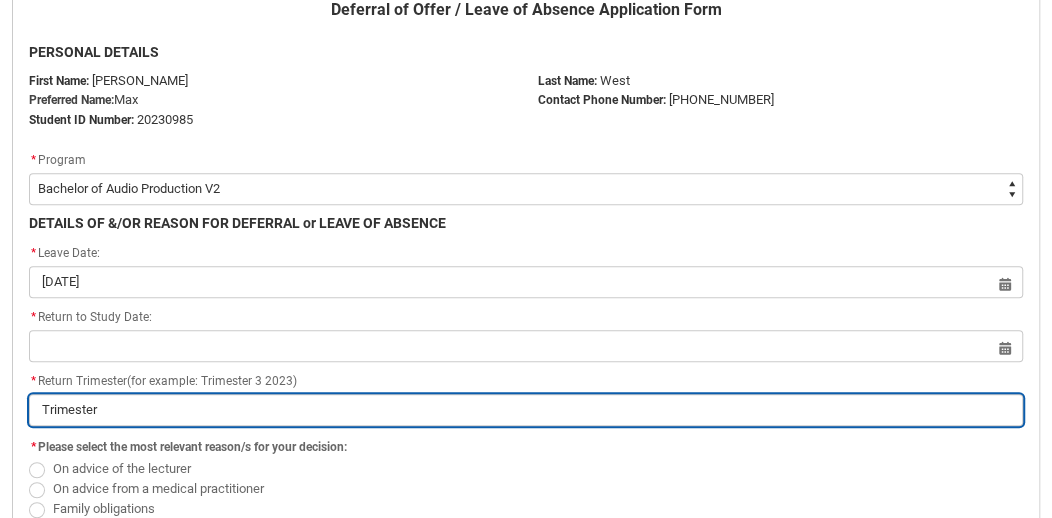 type on "Trimester" 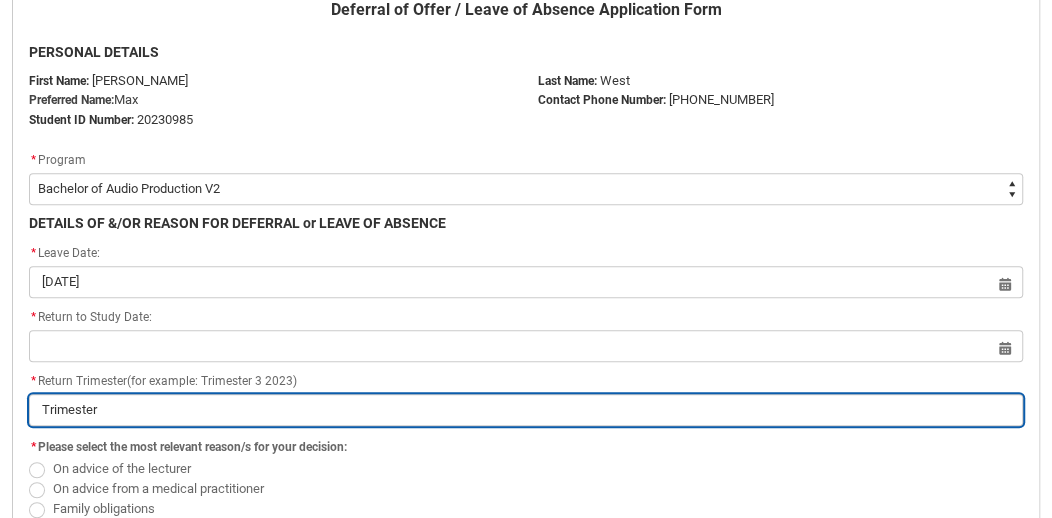 type on "Trimester 3" 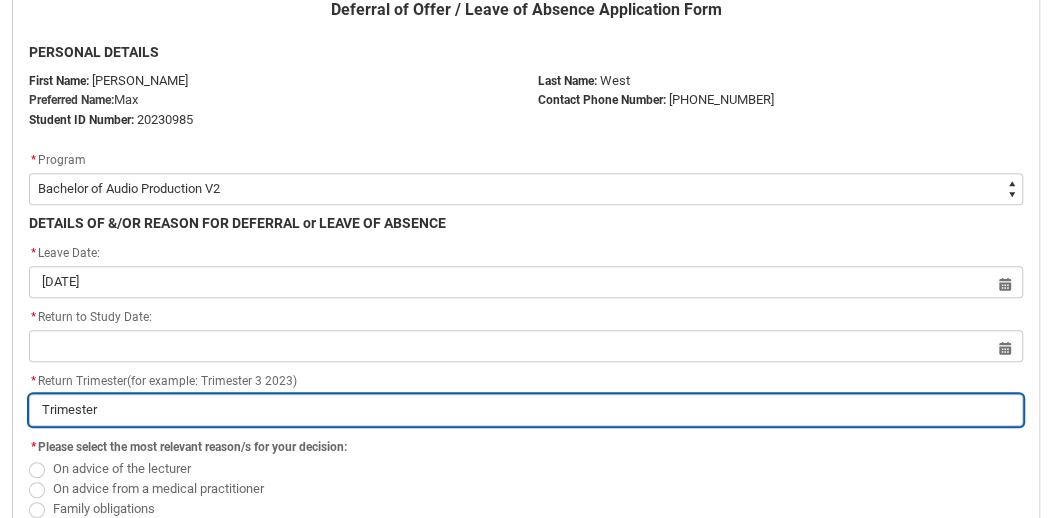 type on "Trimester 3" 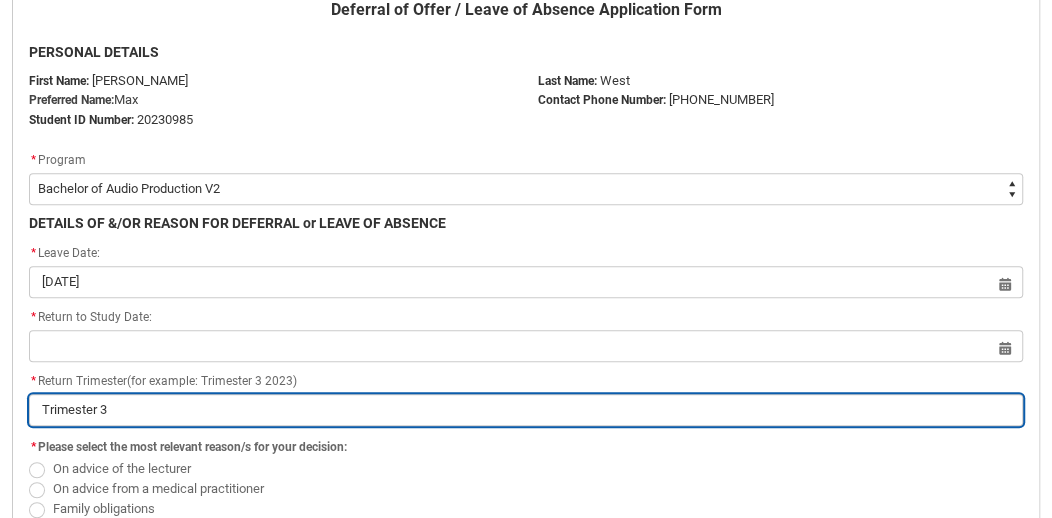 type on "Trimester 3" 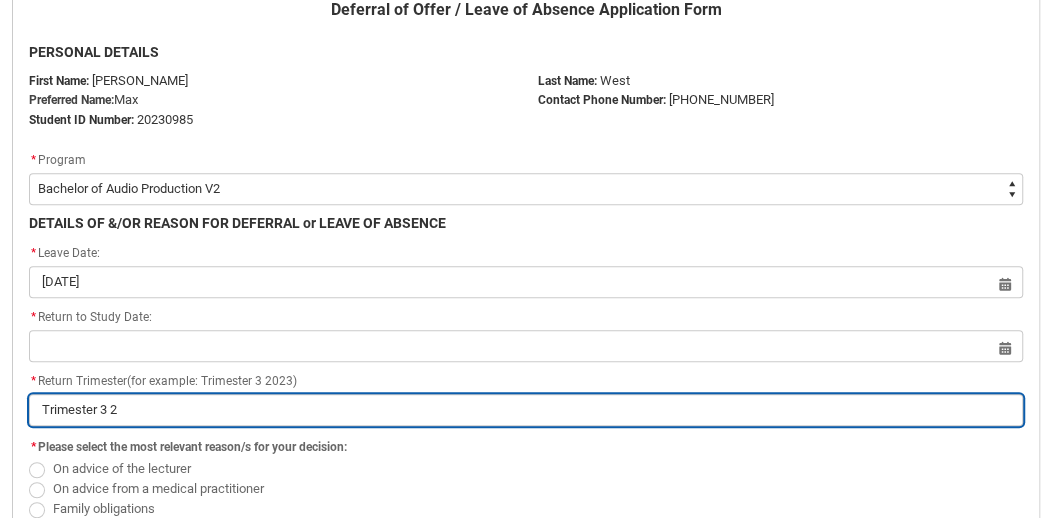 type on "Trimester 3 20" 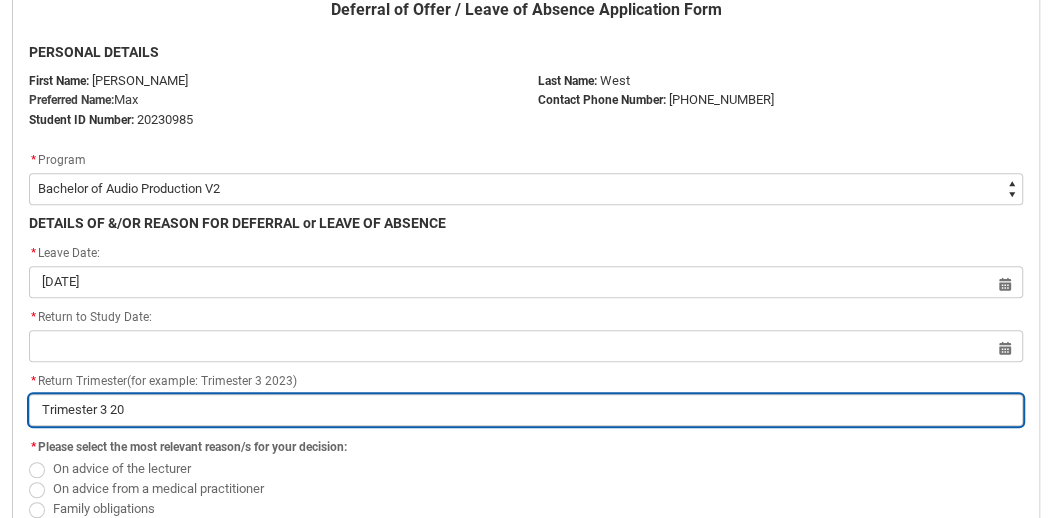 type on "Trimester 3 202" 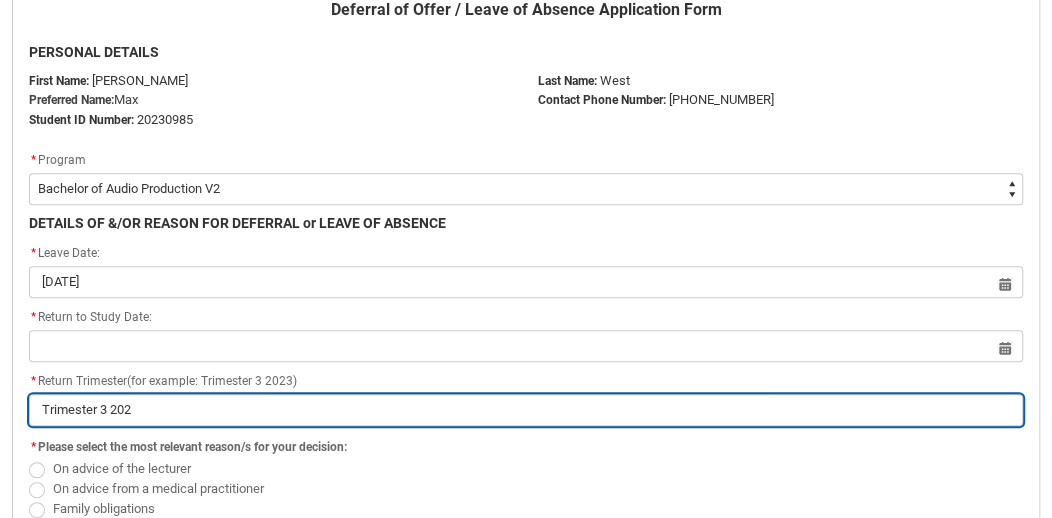 type on "Trimester 3 2025" 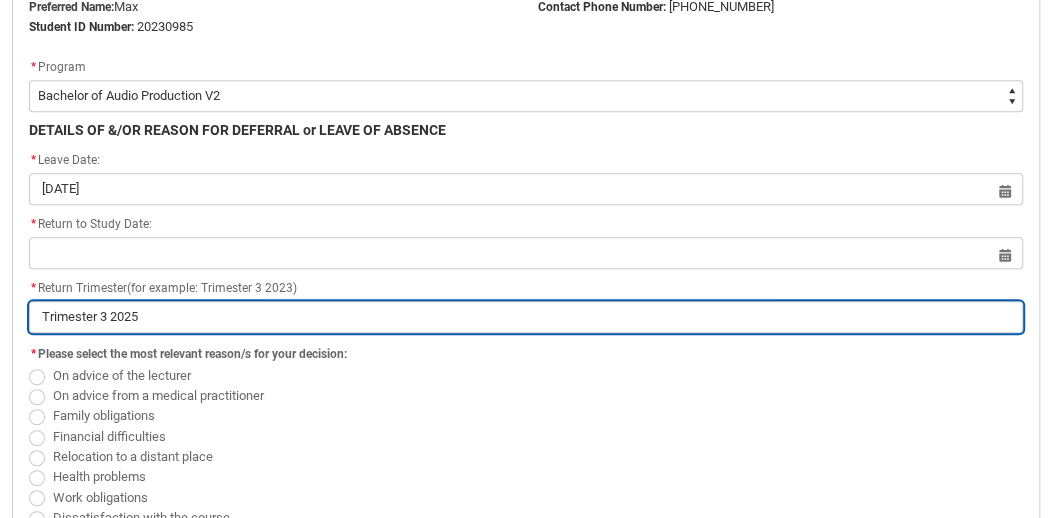scroll, scrollTop: 565, scrollLeft: 0, axis: vertical 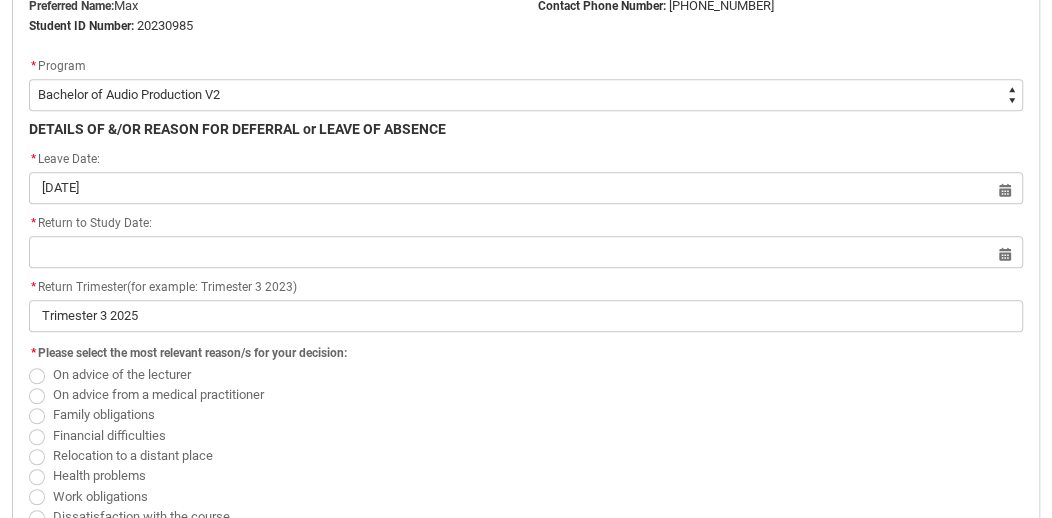 click on "Family obligations" at bounding box center (104, 414) 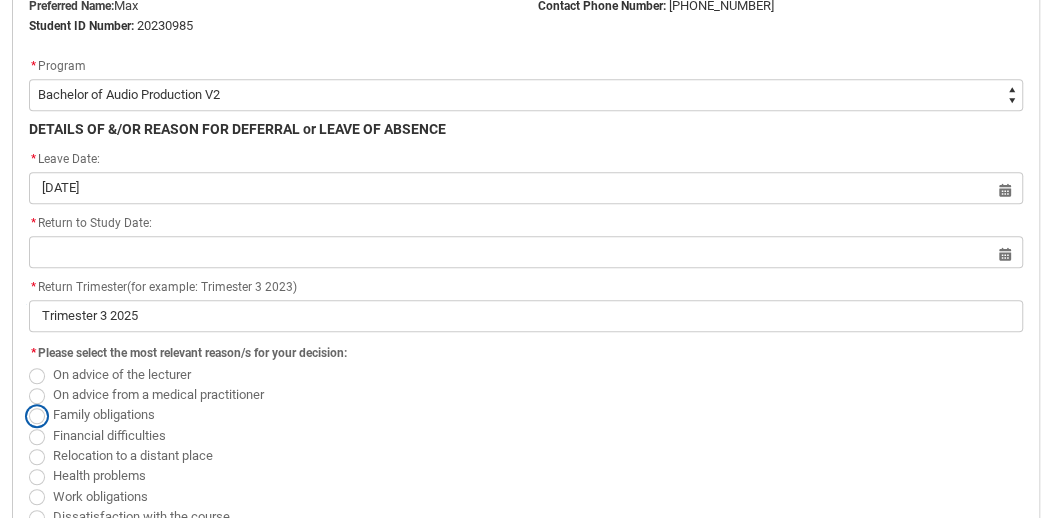 radio on "true" 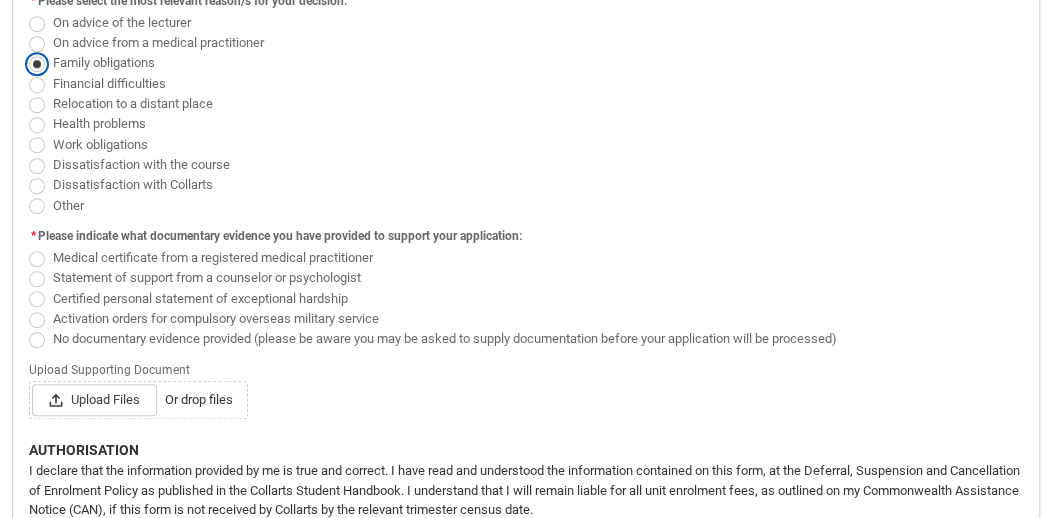 scroll, scrollTop: 917, scrollLeft: 0, axis: vertical 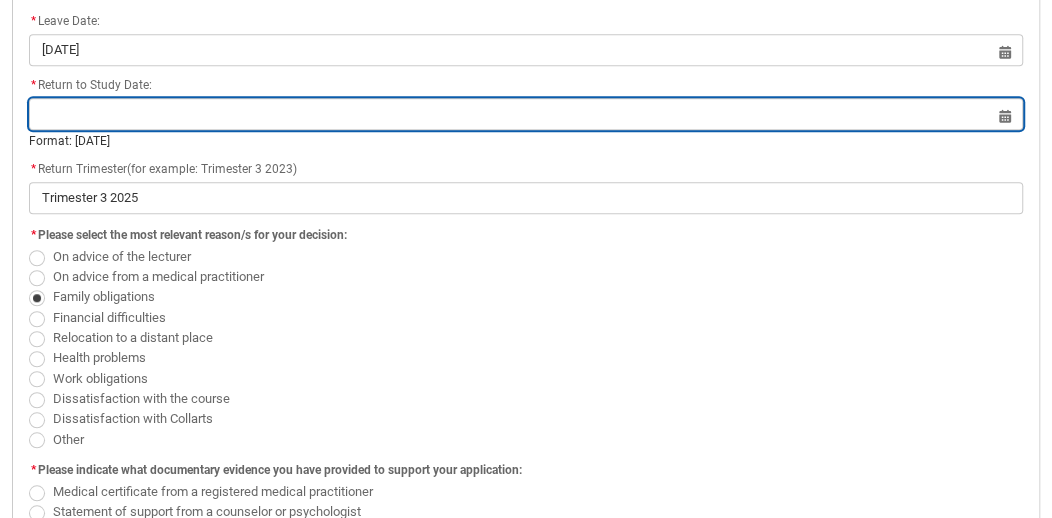 click at bounding box center (526, 114) 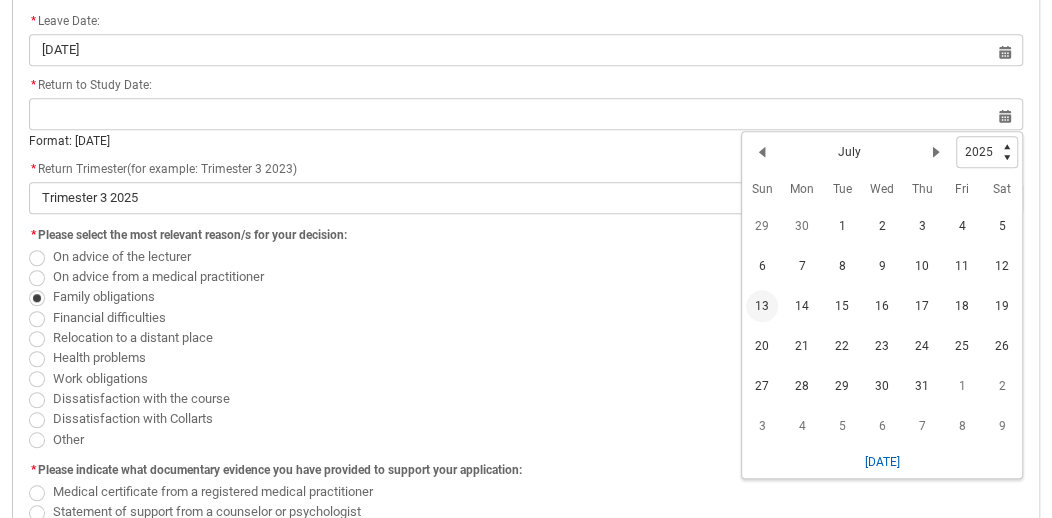 type 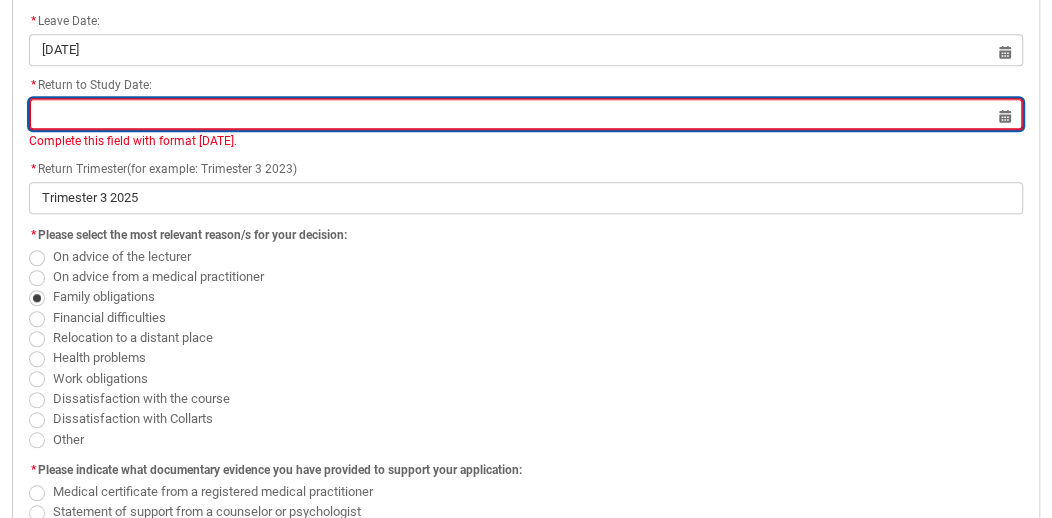 click at bounding box center (526, 114) 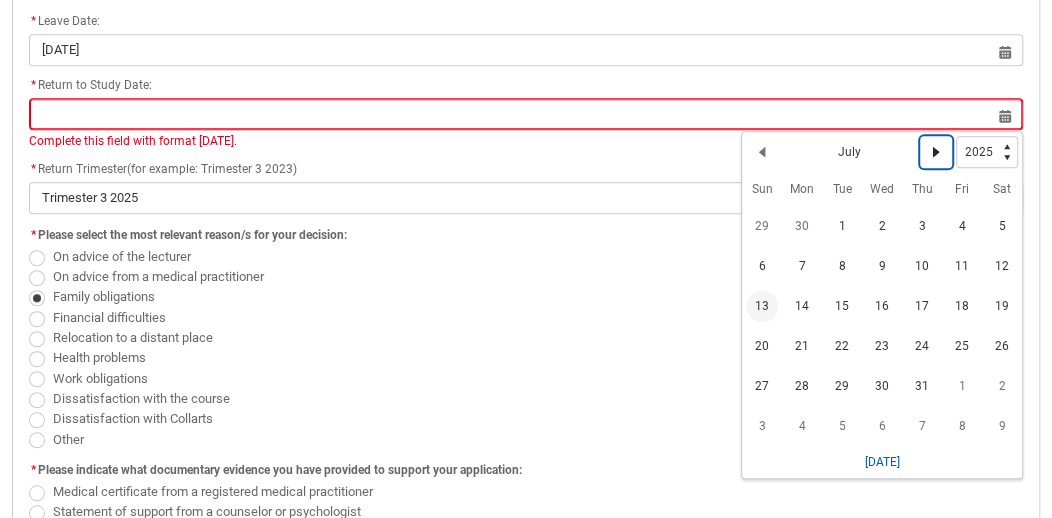click on "Next Month" 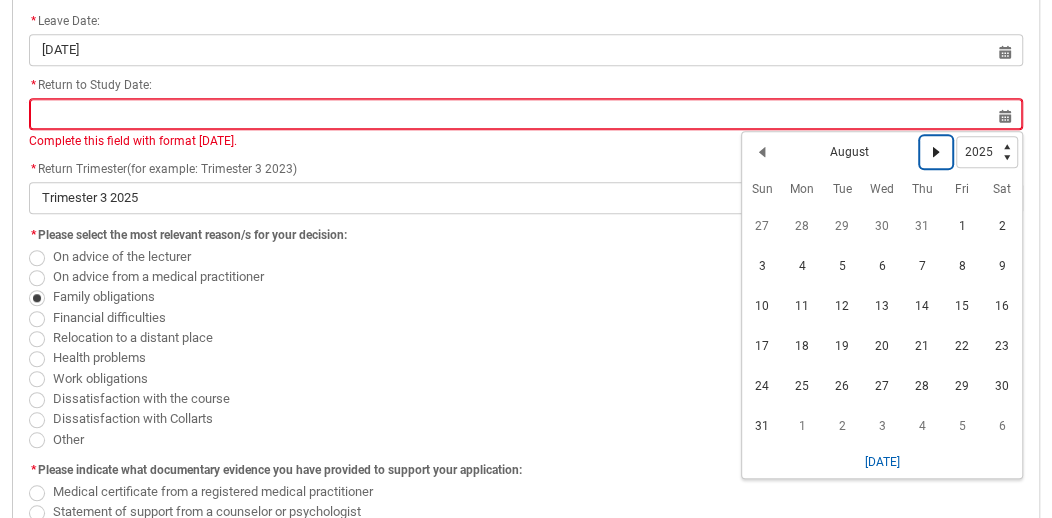 click on "Next Month" 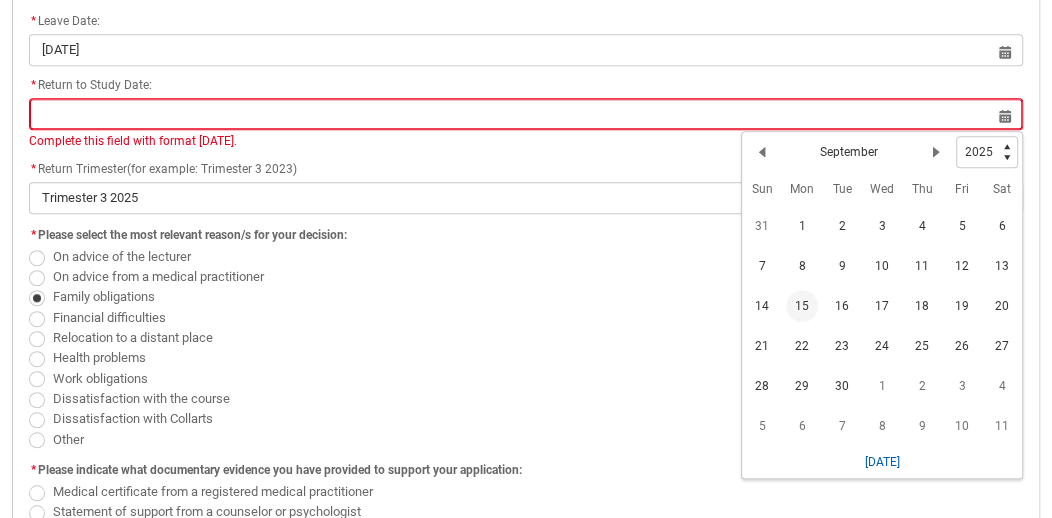 click on "15" 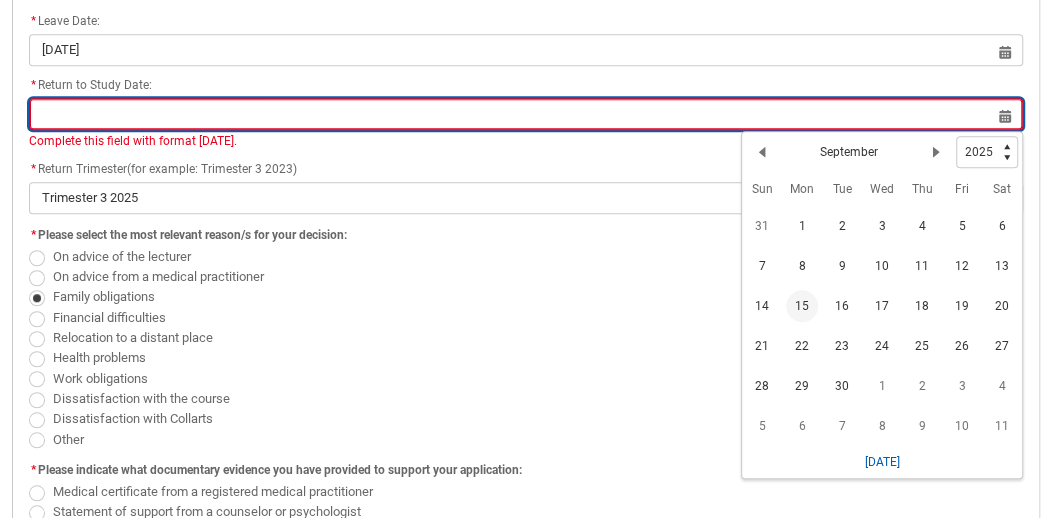 type on "[DATE]" 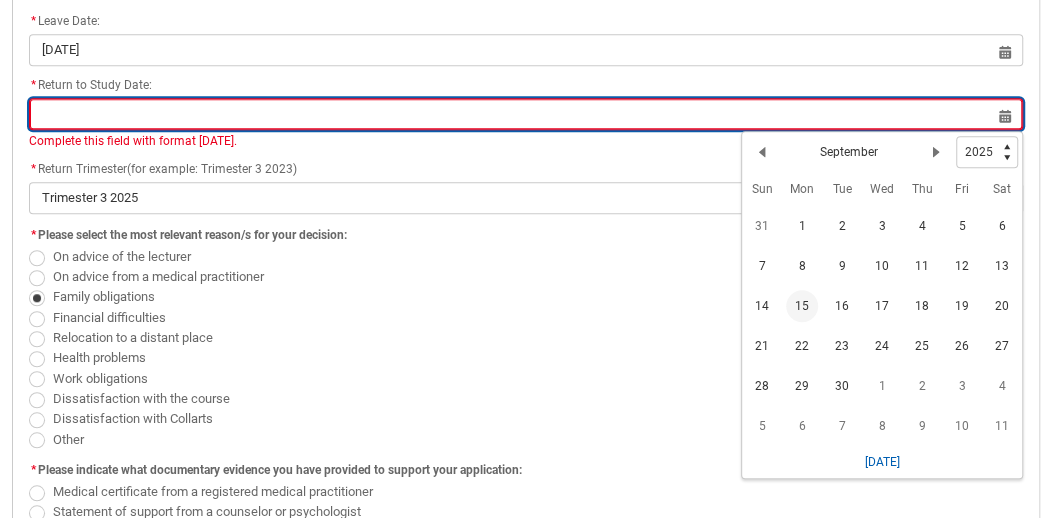type on "[DATE]" 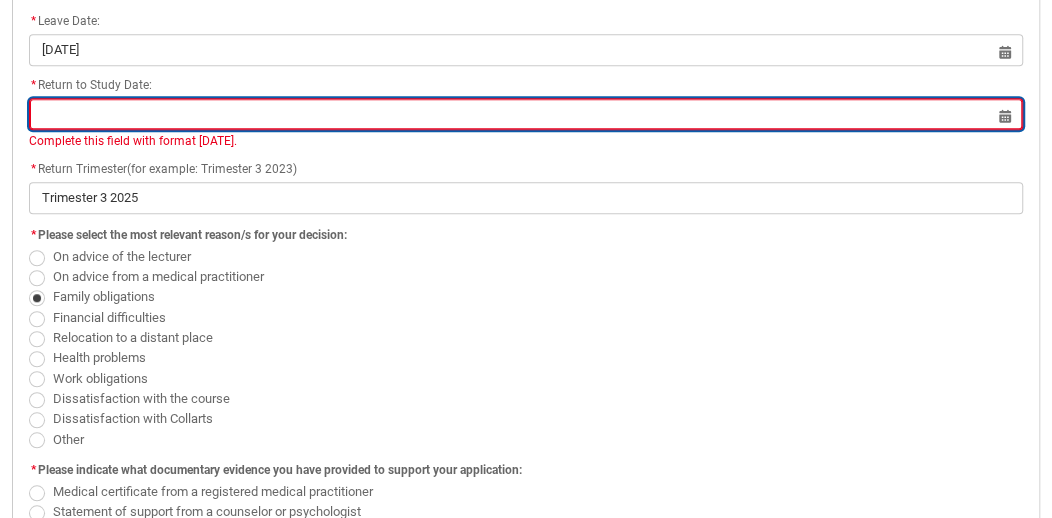 type on "[DATE]" 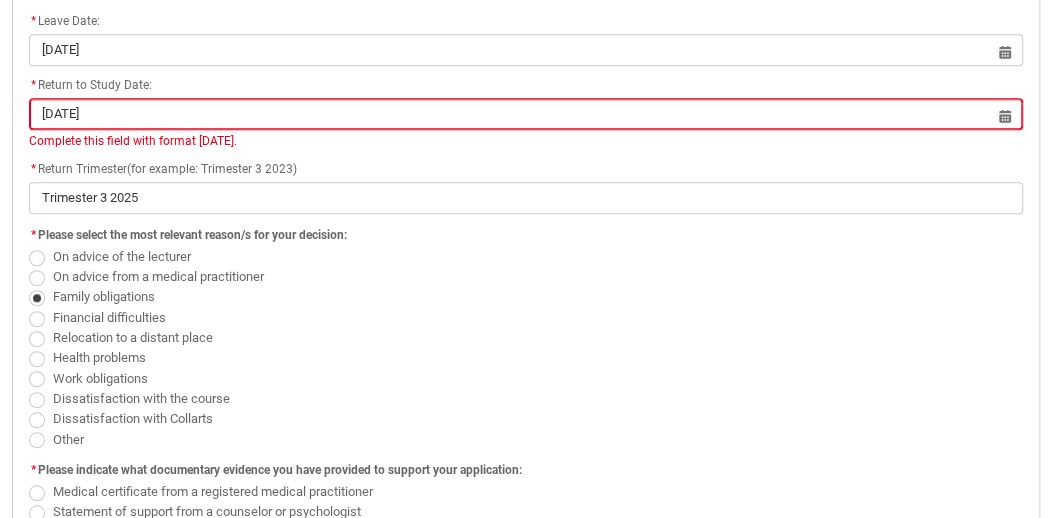 click on "Relocation to a distant place" 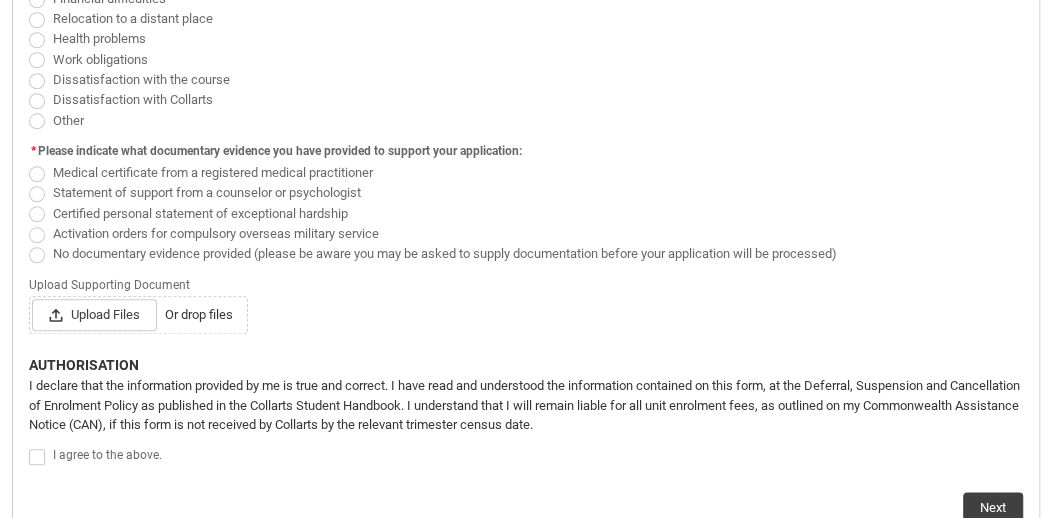 scroll, scrollTop: 1010, scrollLeft: 0, axis: vertical 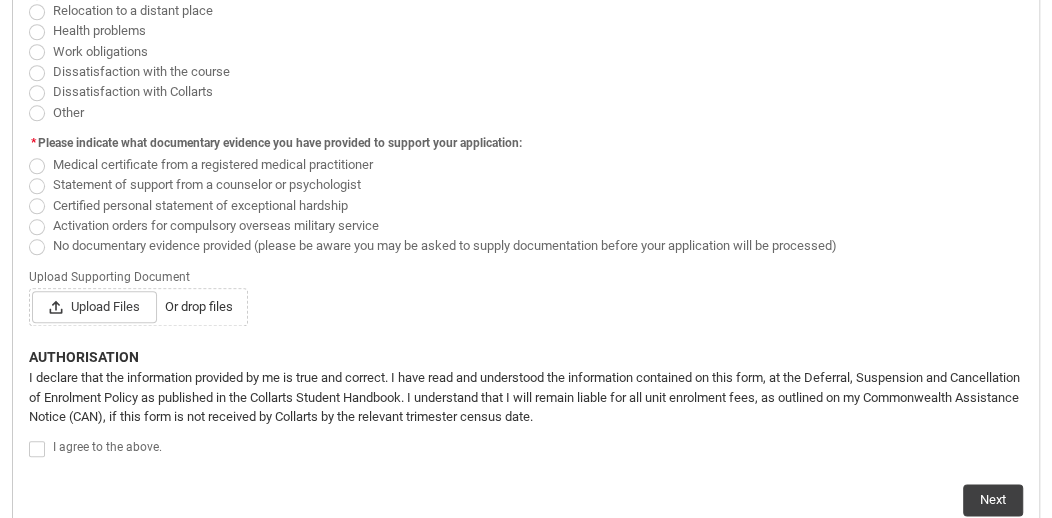 click on "No documentary evidence provided (please be aware you may be asked to supply documentation before your application will be processed)" at bounding box center [445, 245] 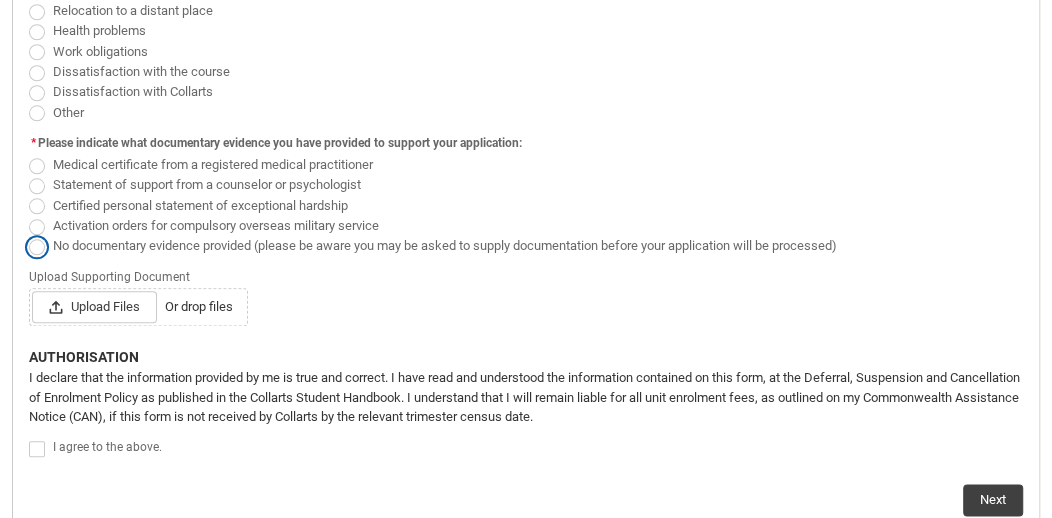 click on "No documentary evidence provided (please be aware you may be asked to supply documentation before your application will be processed)" at bounding box center (28, 234) 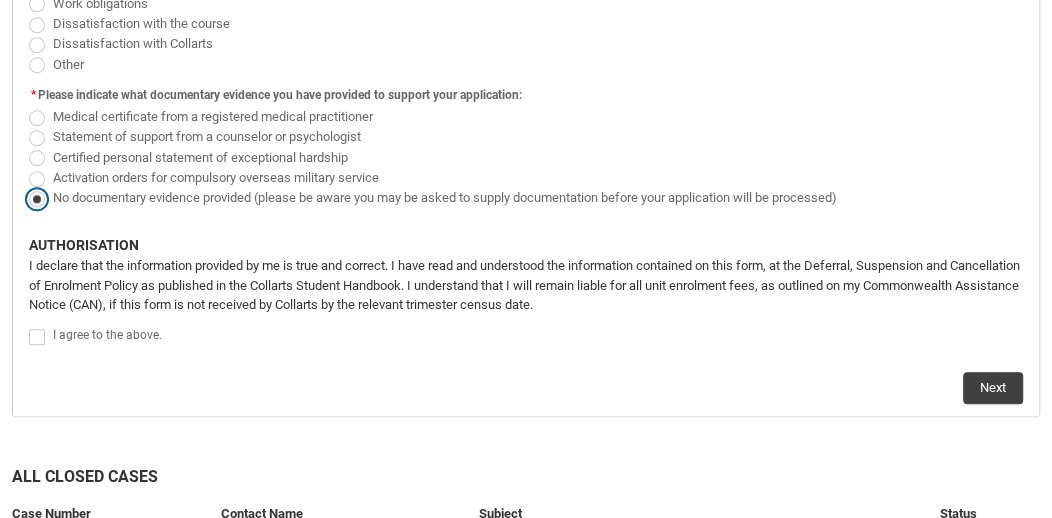 scroll, scrollTop: 1059, scrollLeft: 0, axis: vertical 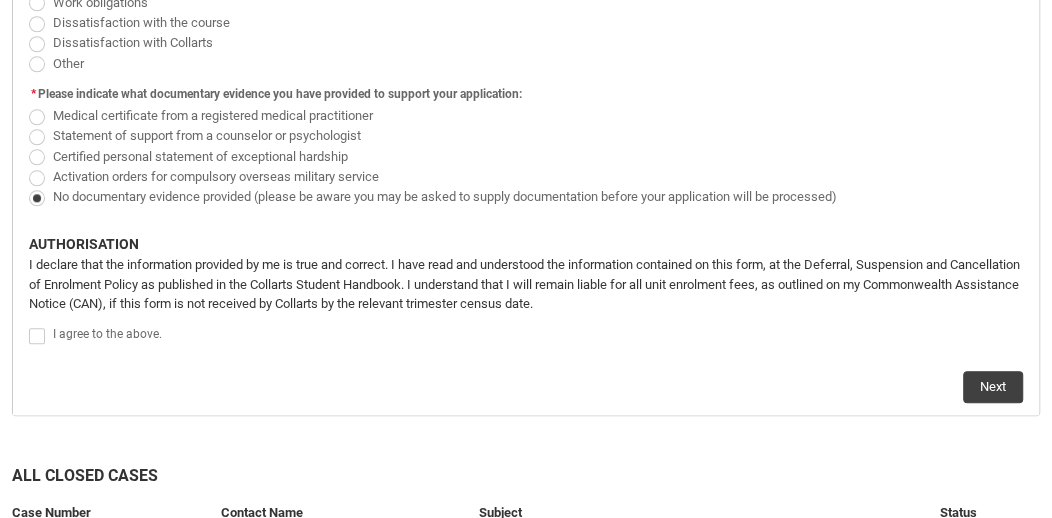 click 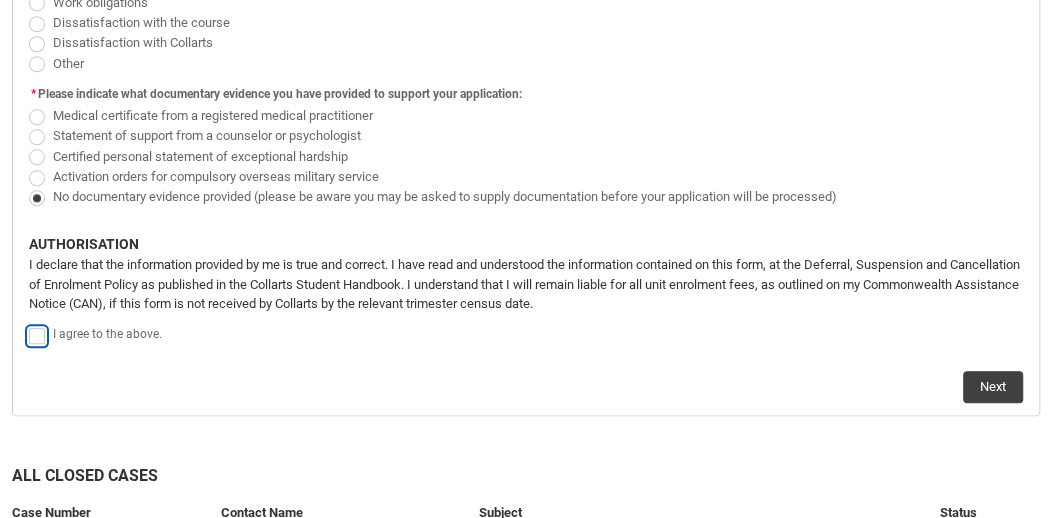 click at bounding box center [28, 325] 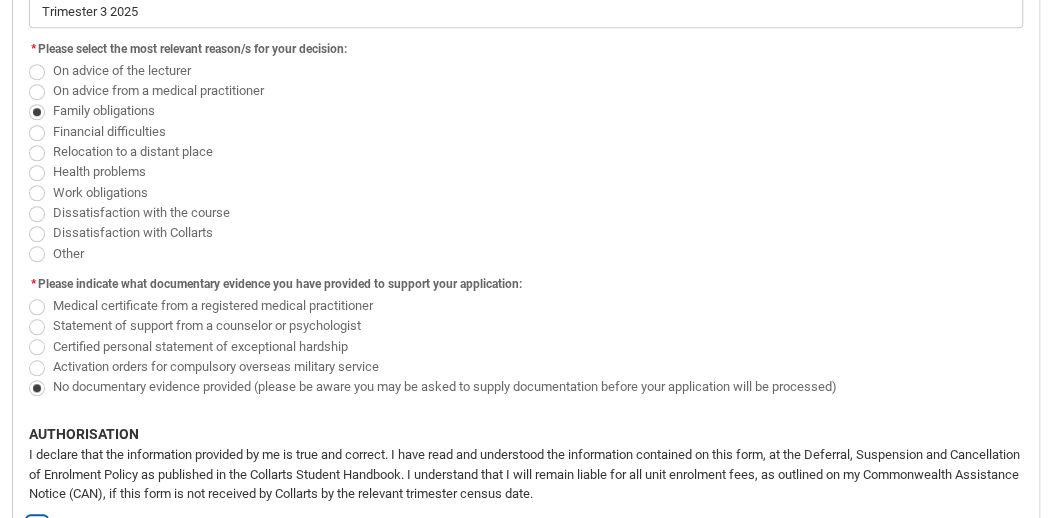 scroll, scrollTop: 846, scrollLeft: 0, axis: vertical 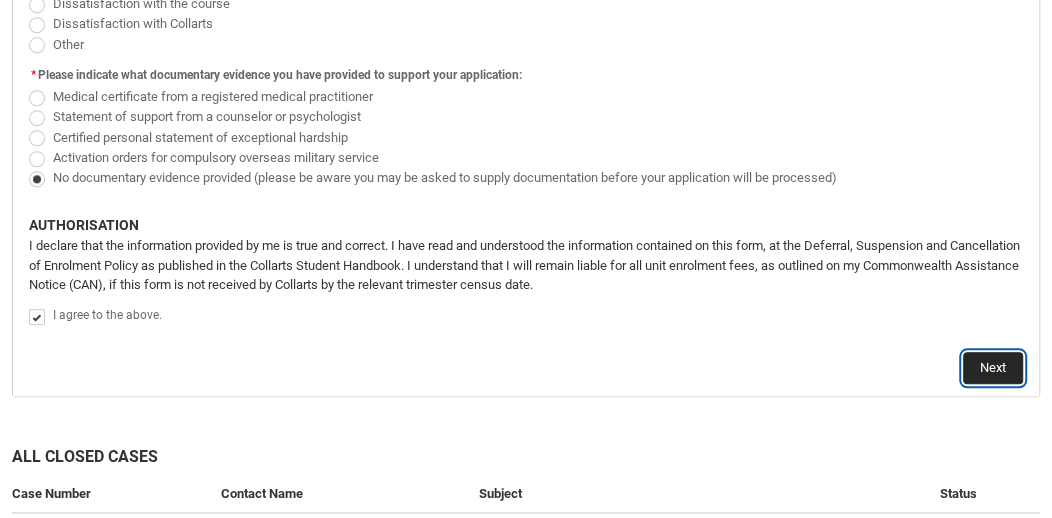 click on "Next" 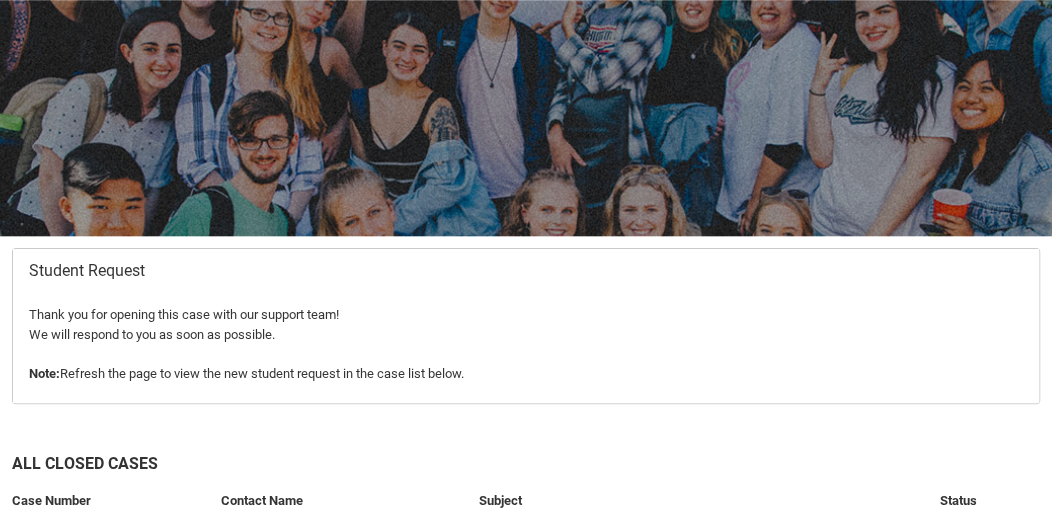 scroll, scrollTop: 163, scrollLeft: 0, axis: vertical 